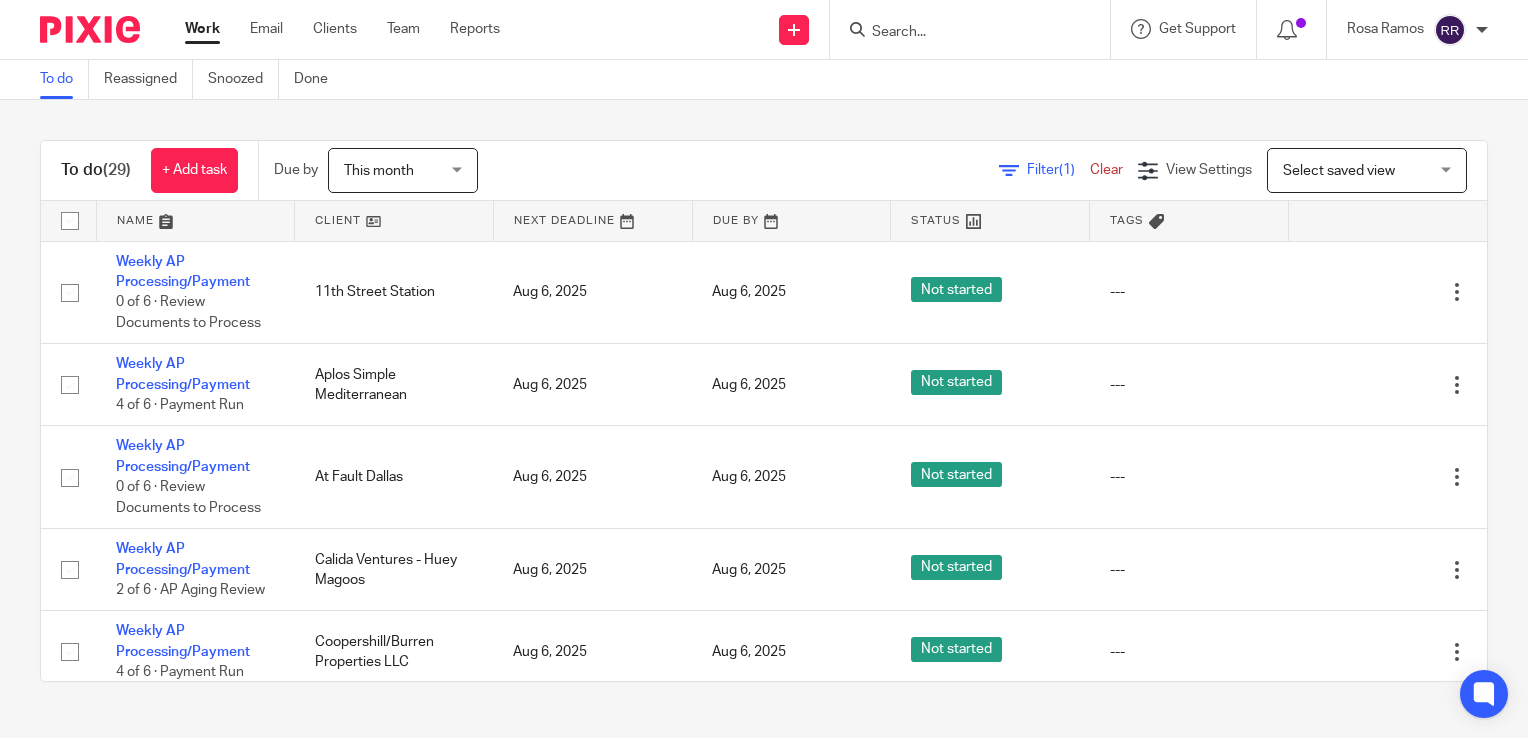 scroll, scrollTop: 0, scrollLeft: 0, axis: both 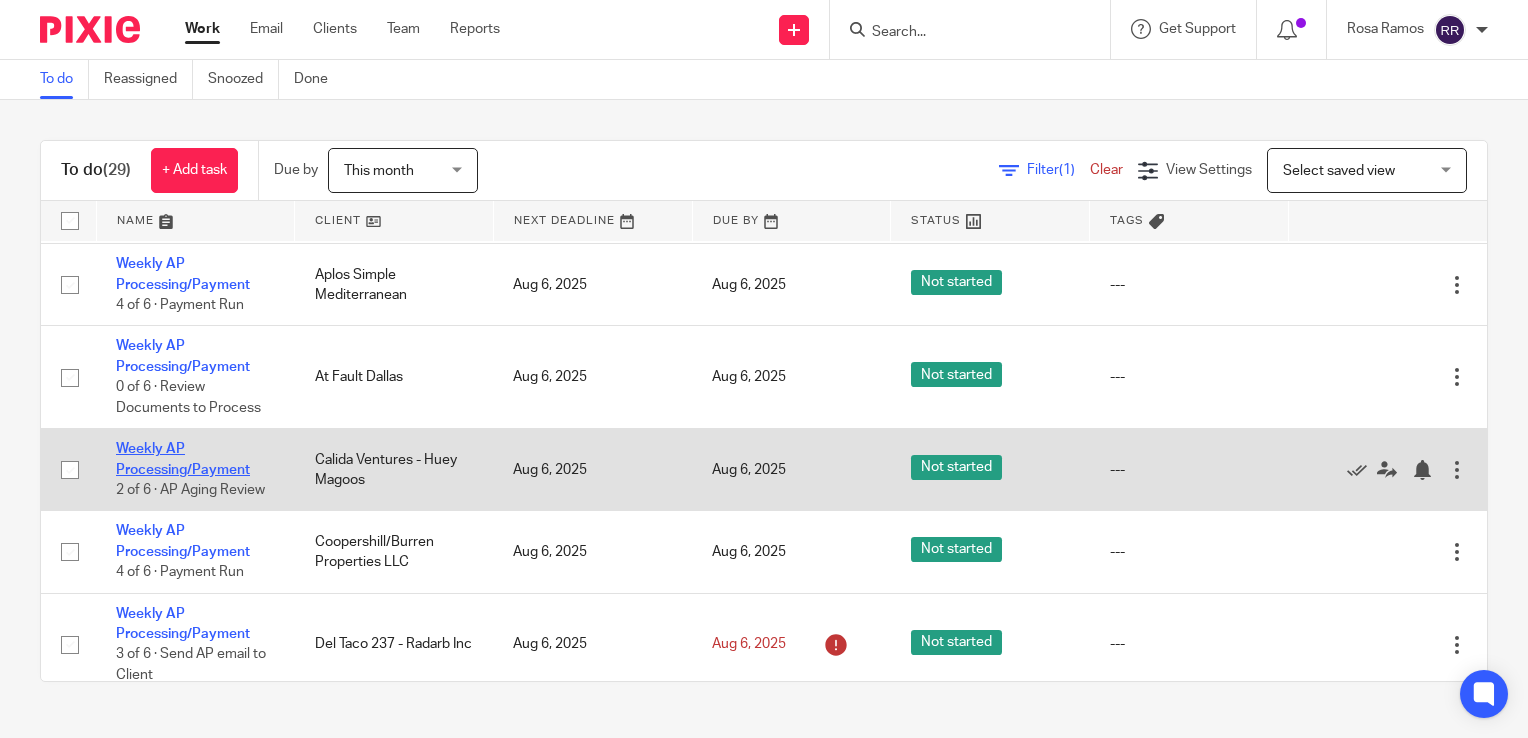 click on "Weekly AP Processing/Payment" at bounding box center [183, 459] 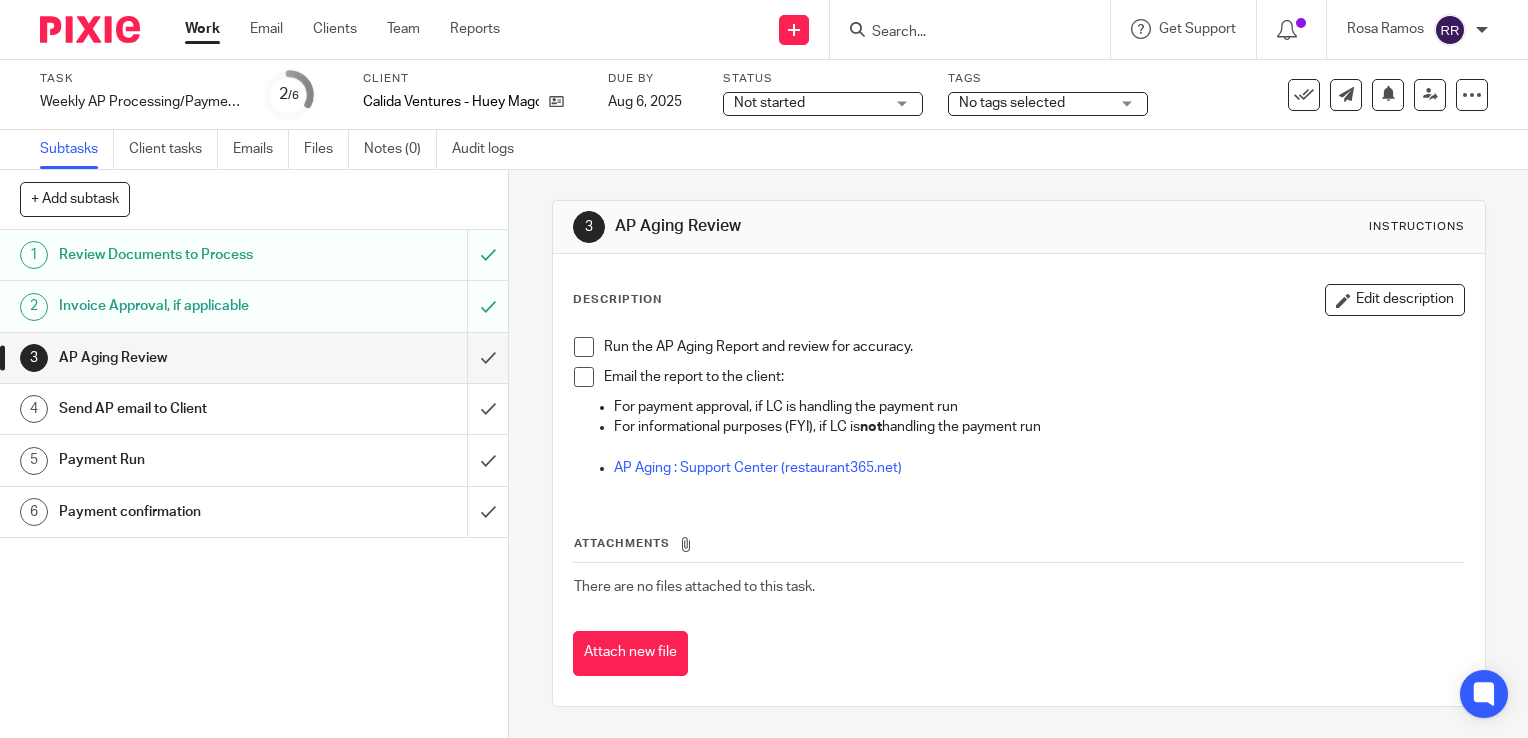 scroll, scrollTop: 0, scrollLeft: 0, axis: both 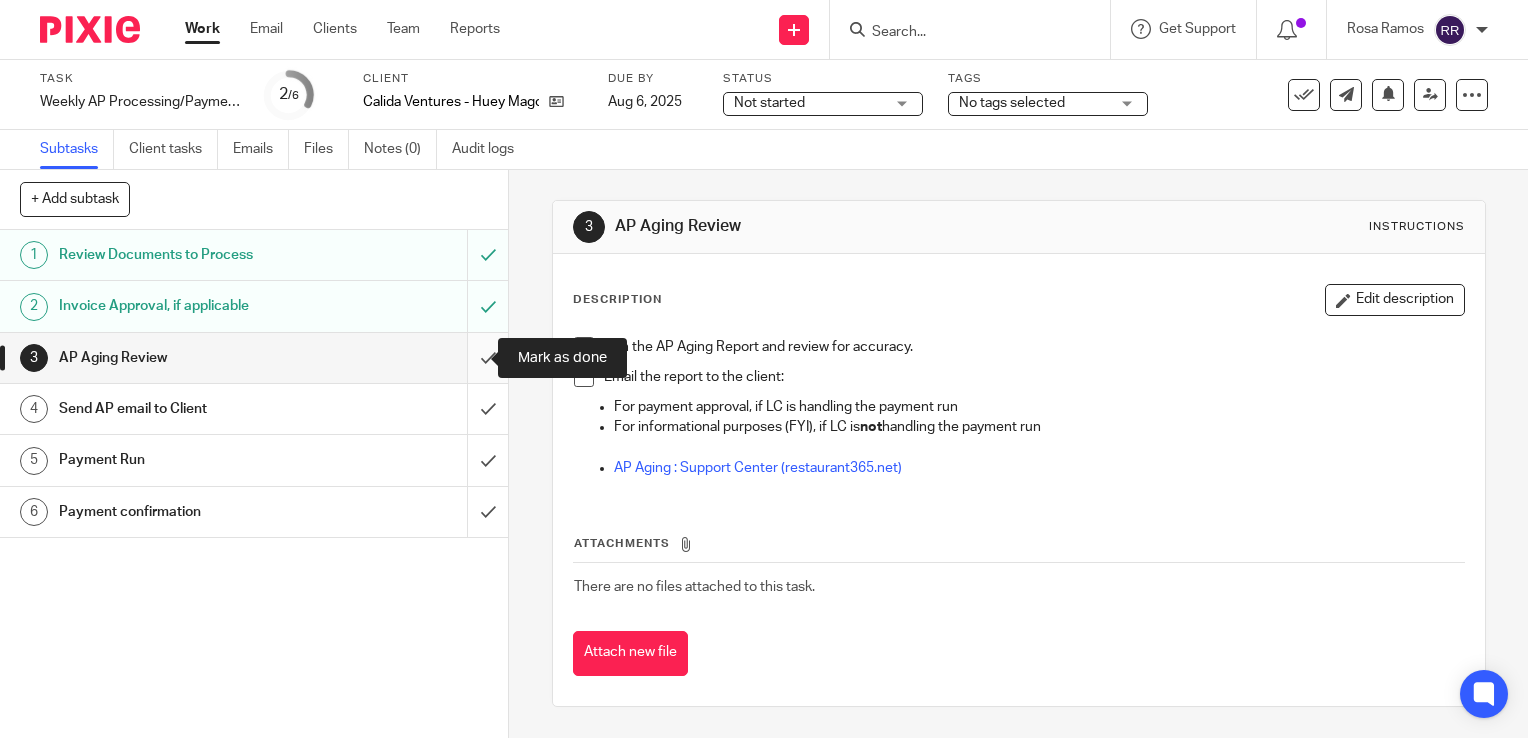 click at bounding box center [254, 358] 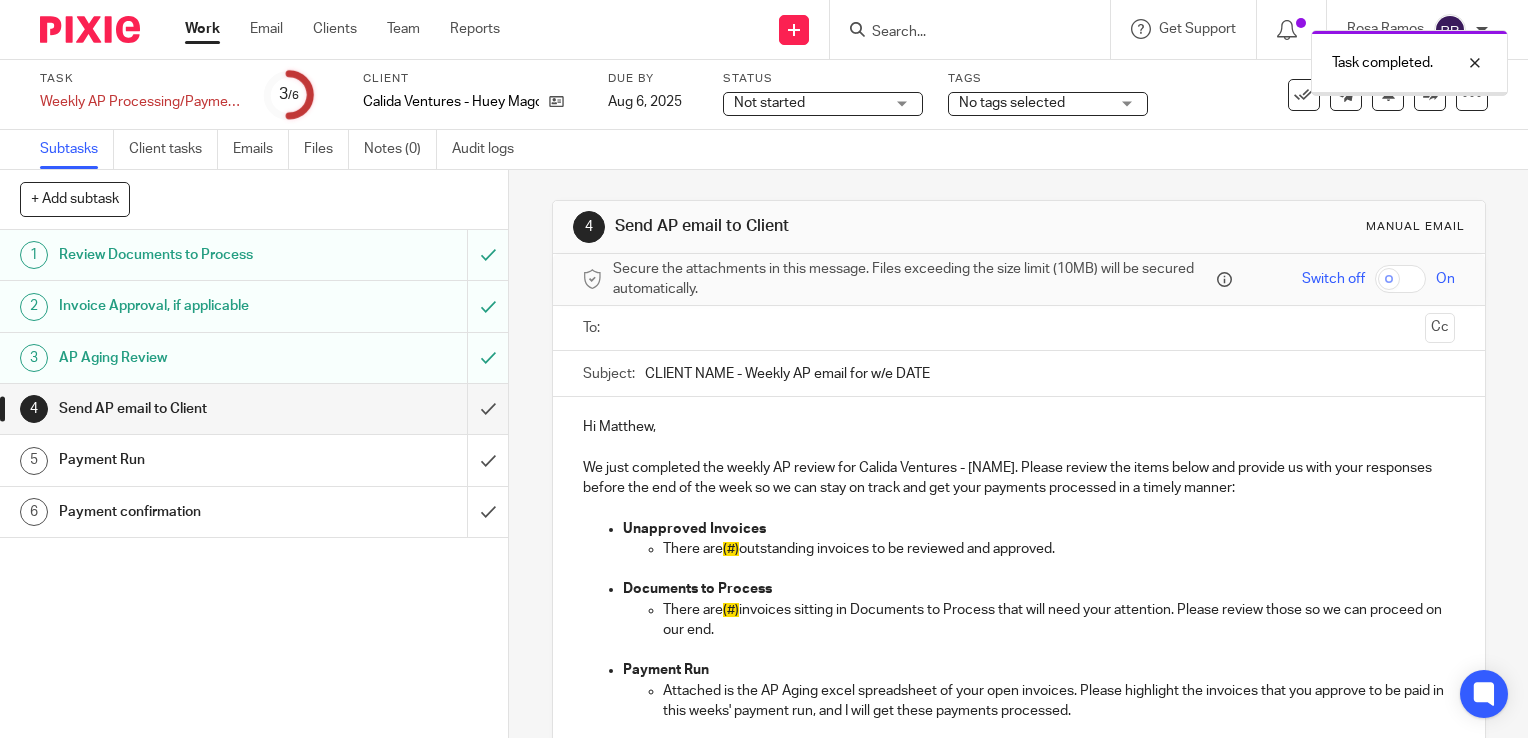 click at bounding box center (254, 409) 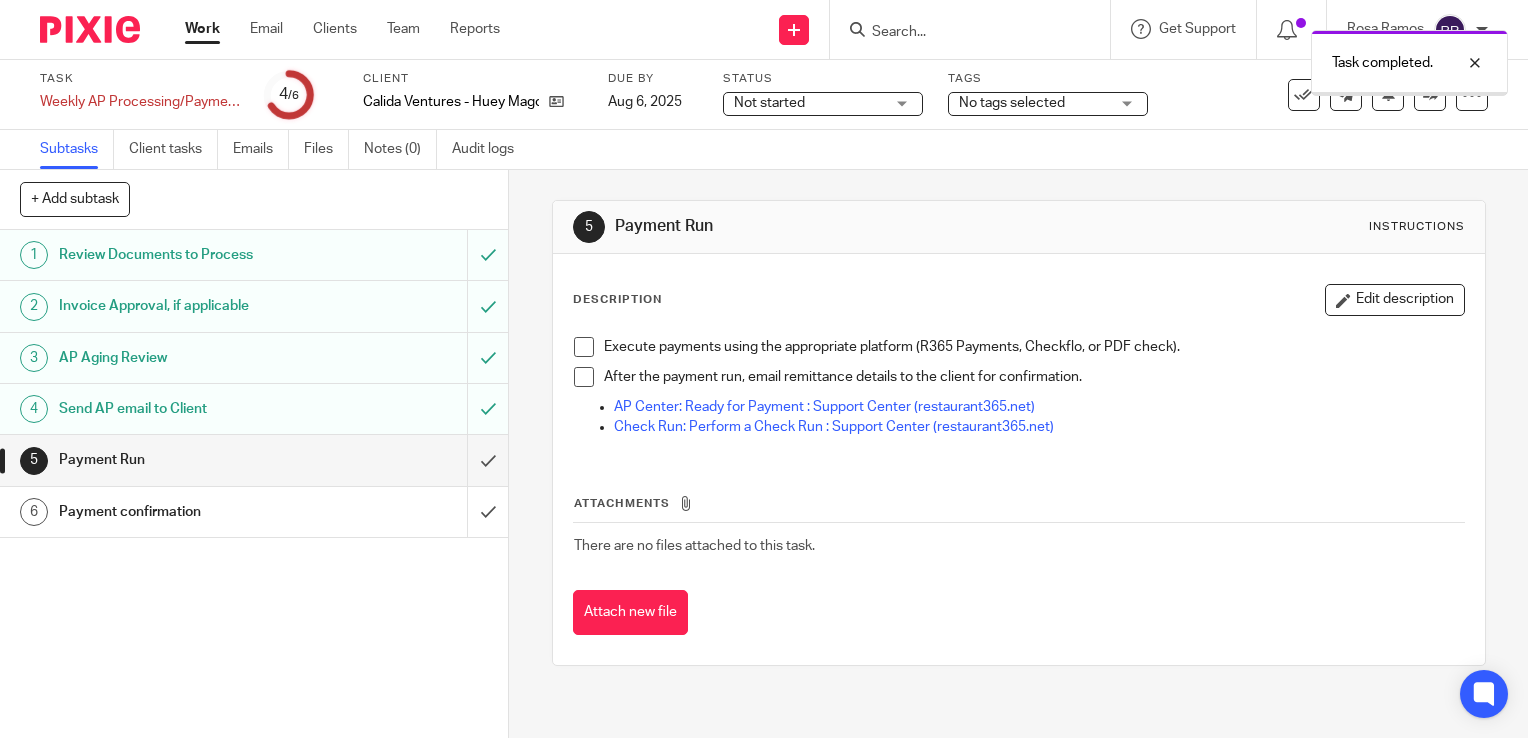 scroll, scrollTop: 0, scrollLeft: 0, axis: both 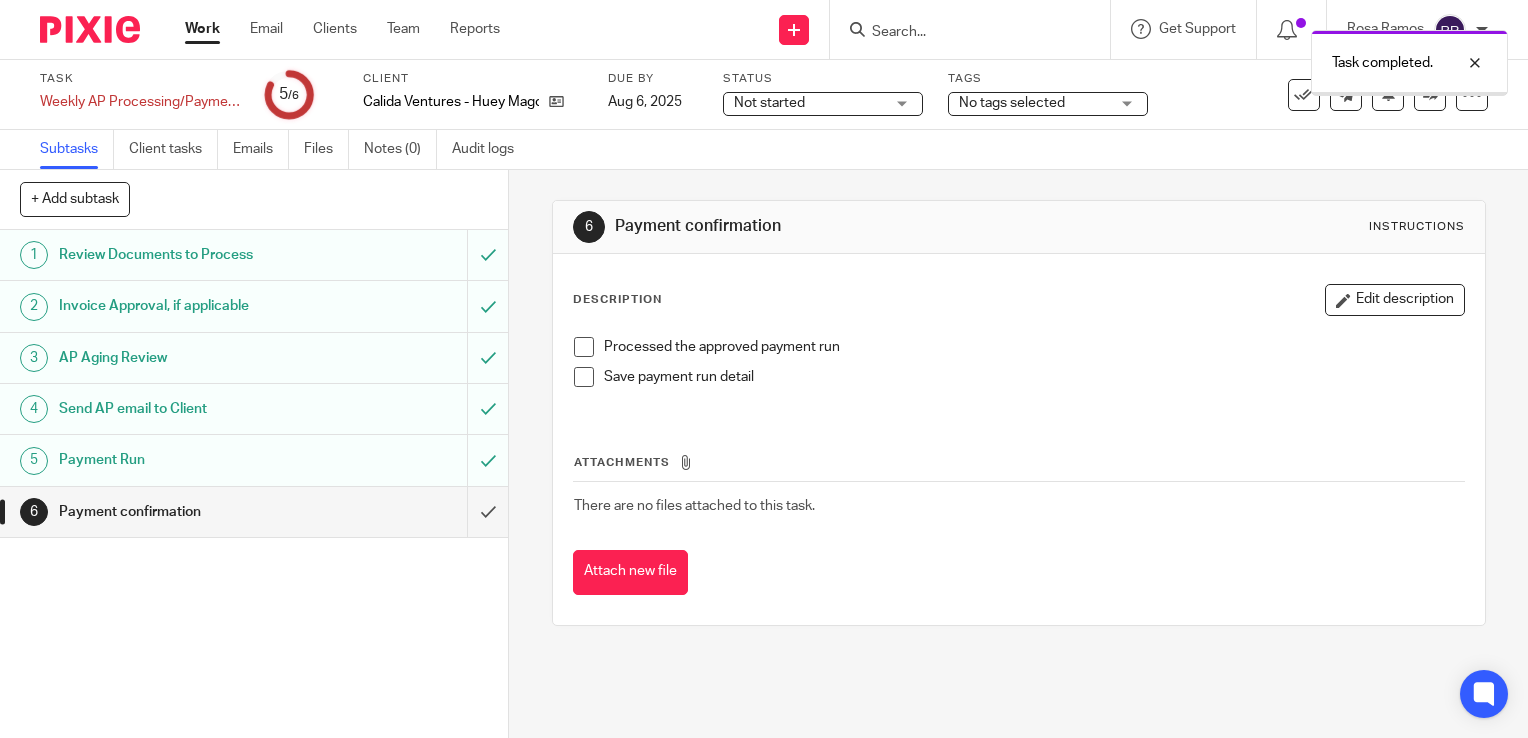 click at bounding box center [254, 512] 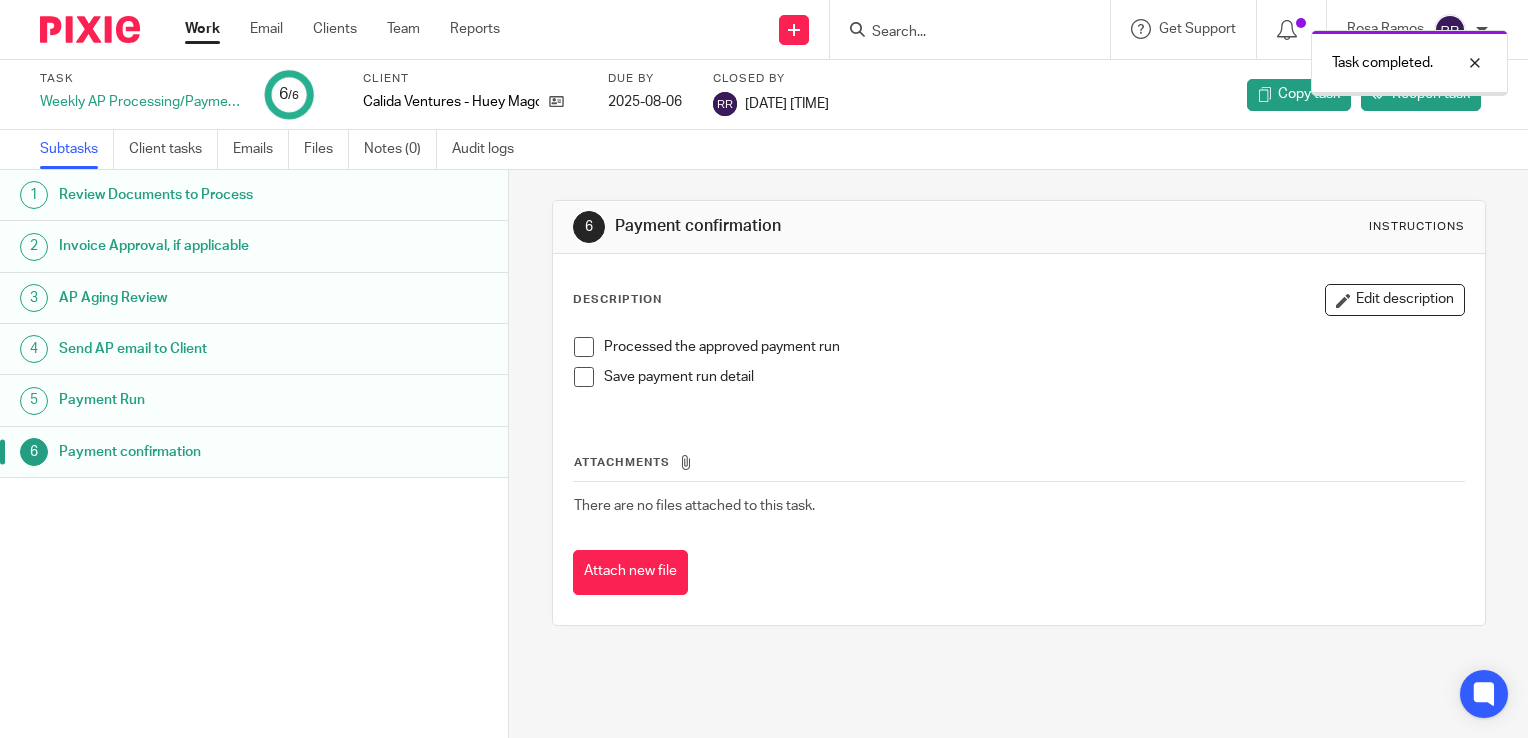 scroll, scrollTop: 0, scrollLeft: 0, axis: both 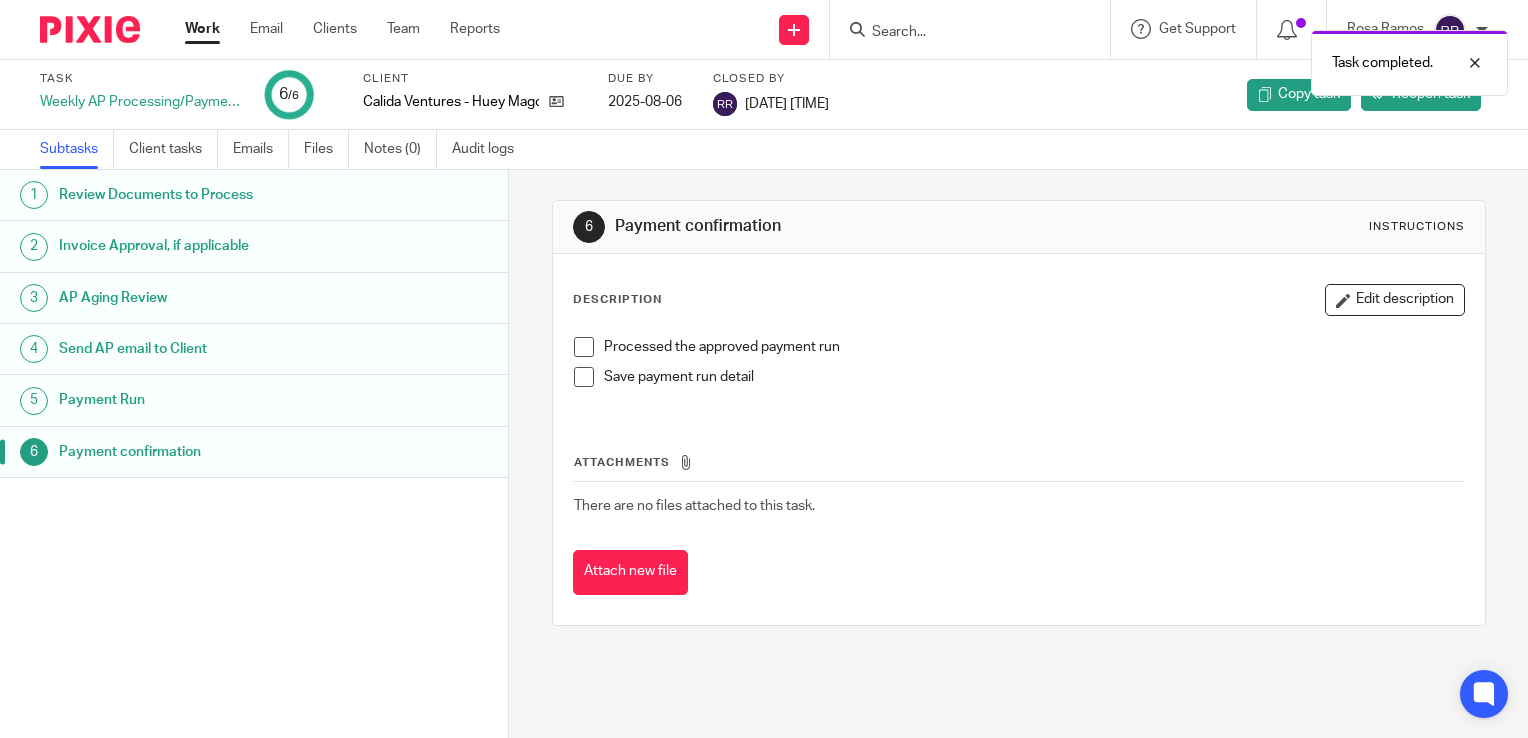 click on "Work" at bounding box center (202, 29) 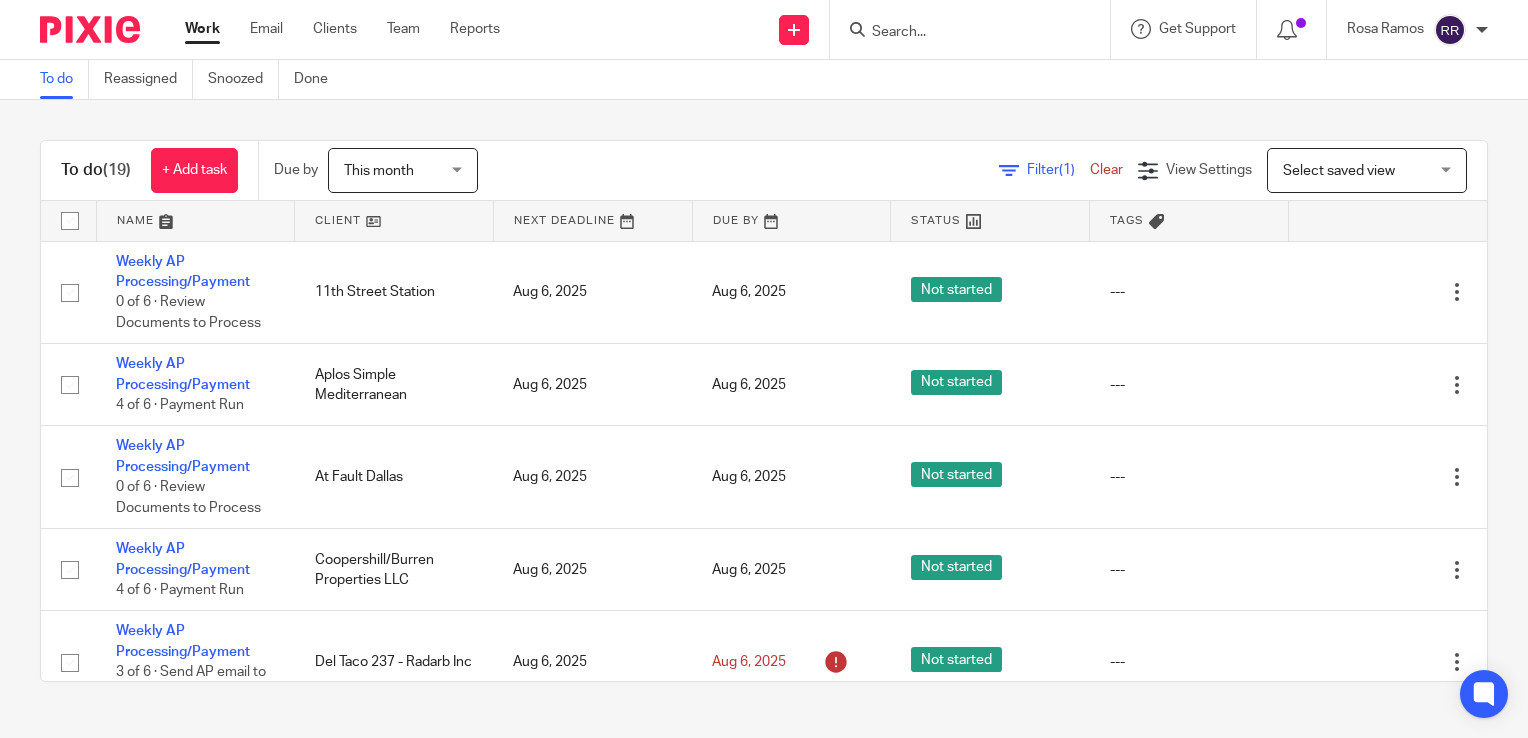 scroll, scrollTop: 0, scrollLeft: 0, axis: both 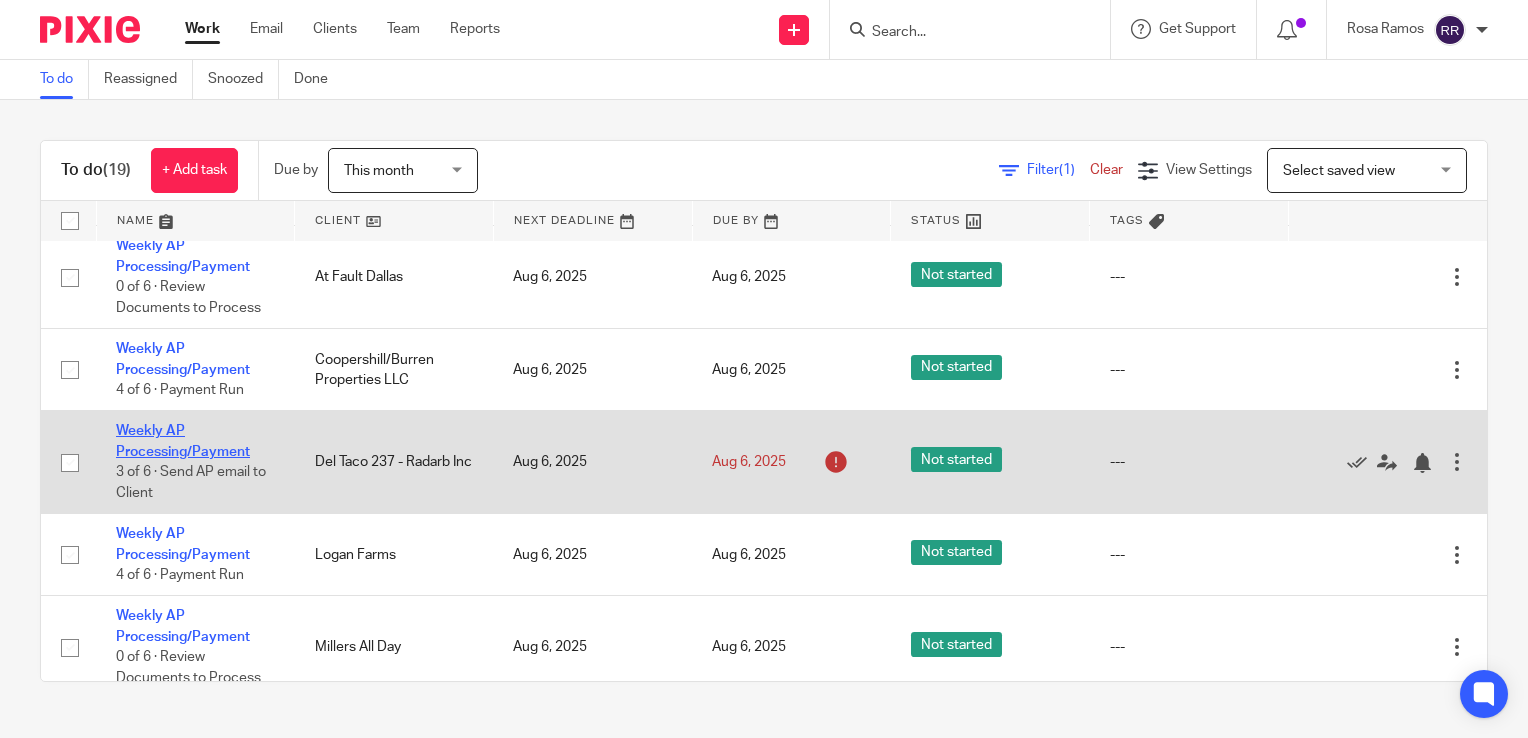 click on "Weekly AP Processing/Payment" at bounding box center (183, 441) 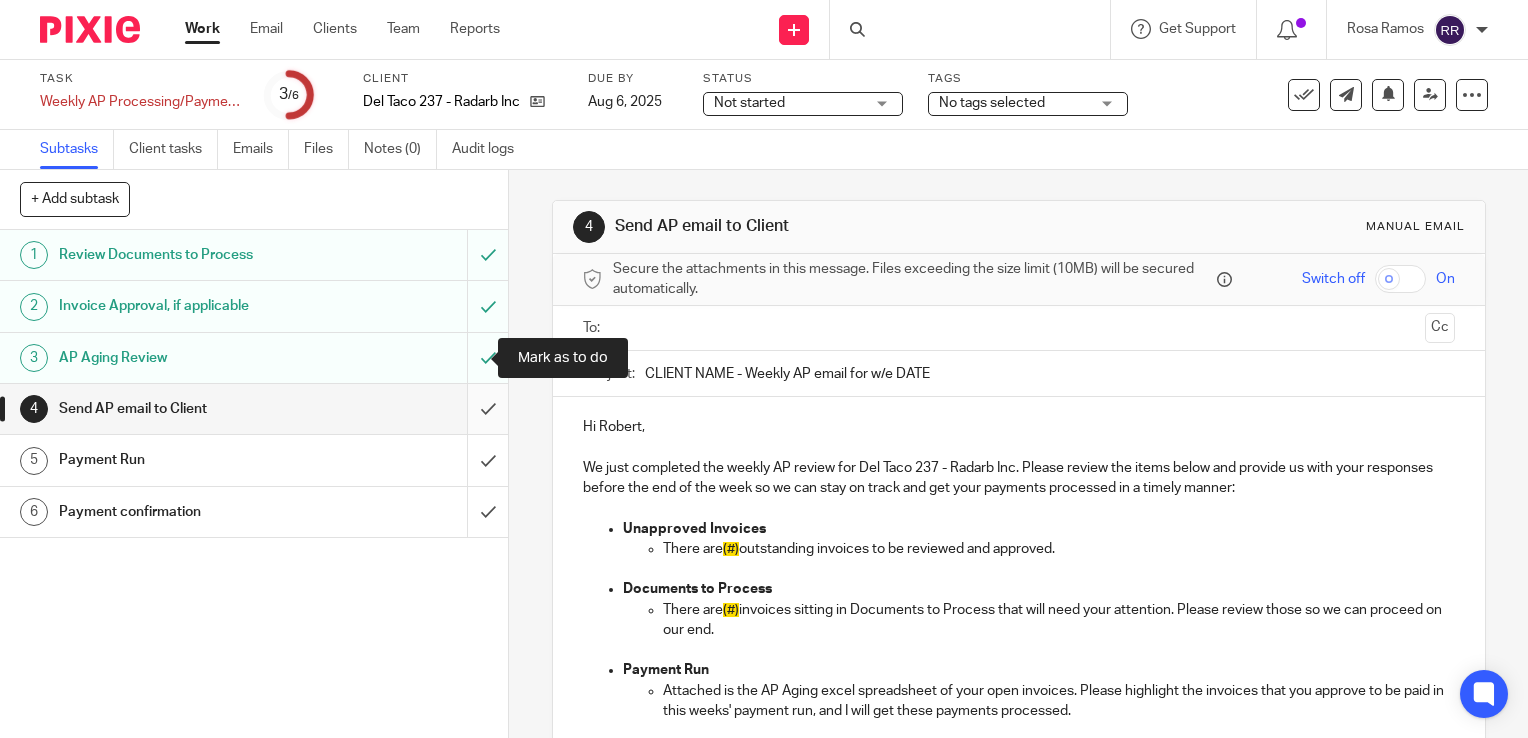 scroll, scrollTop: 0, scrollLeft: 0, axis: both 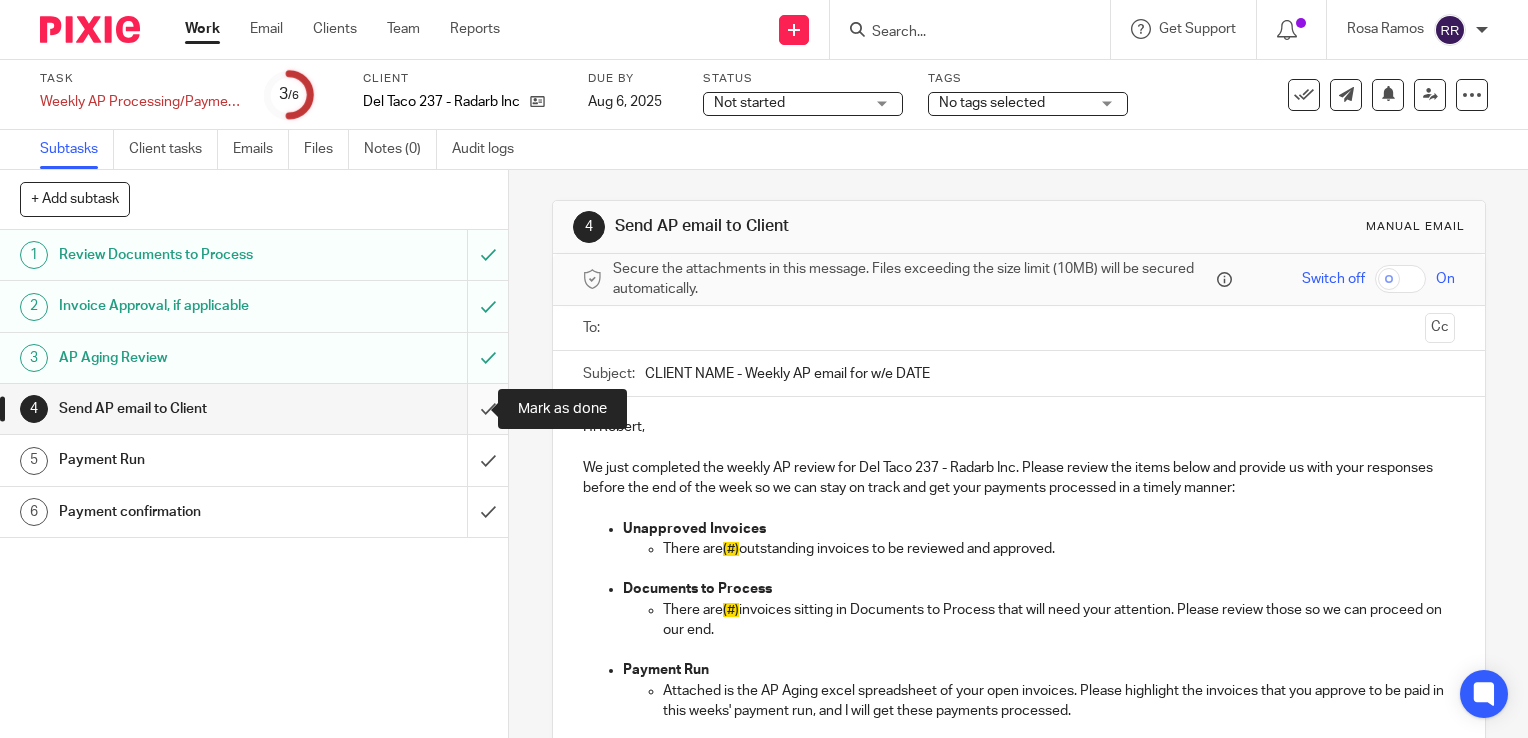 click at bounding box center [254, 409] 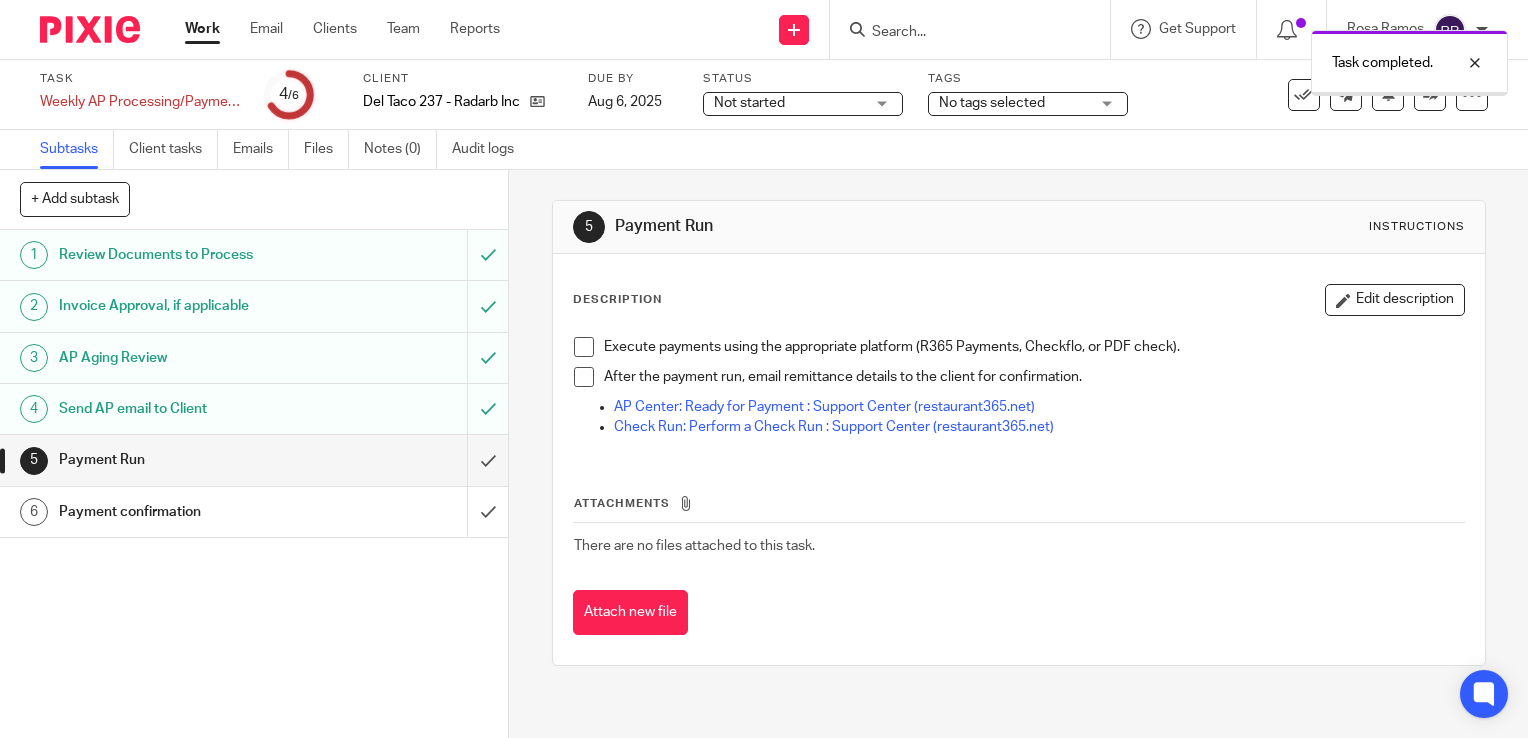 scroll, scrollTop: 0, scrollLeft: 0, axis: both 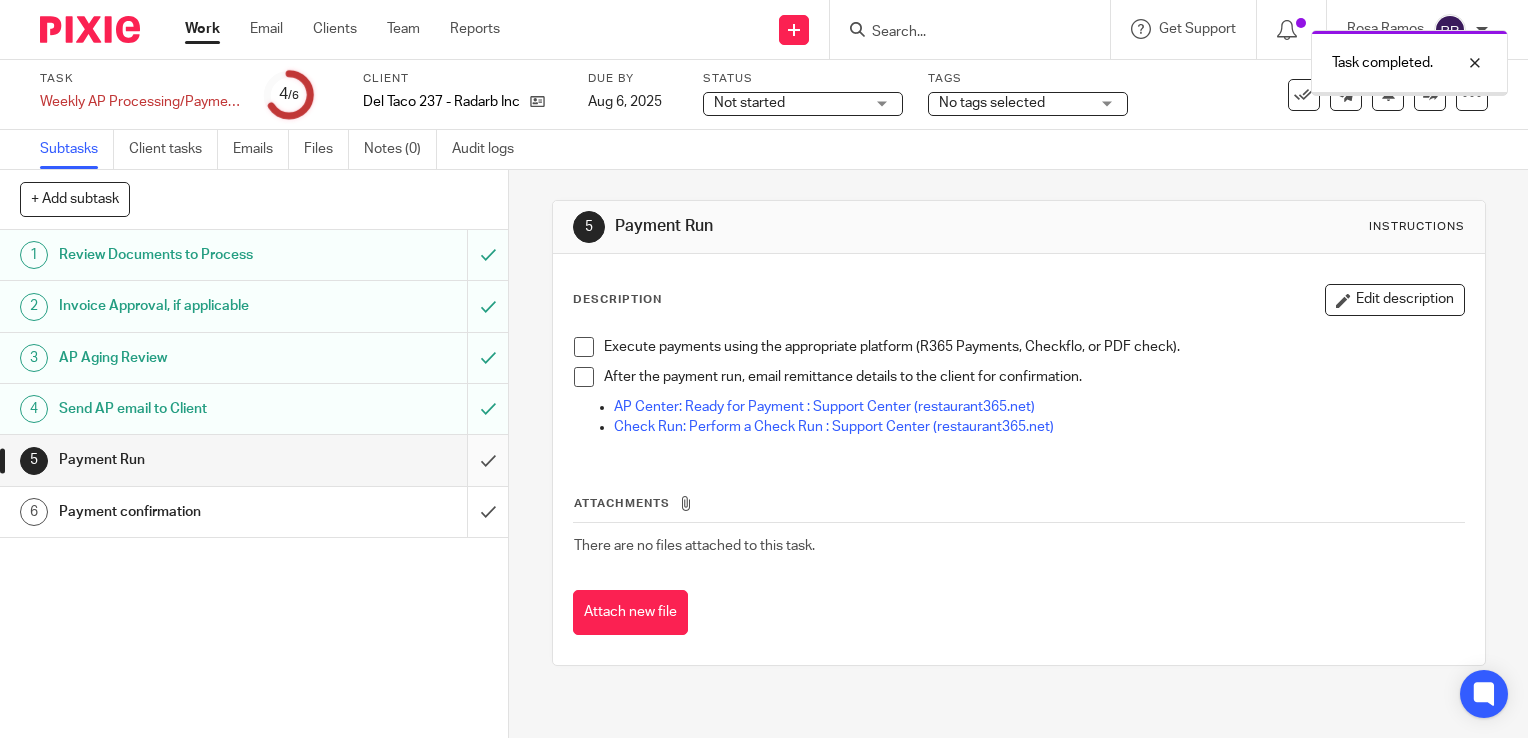 click at bounding box center (254, 460) 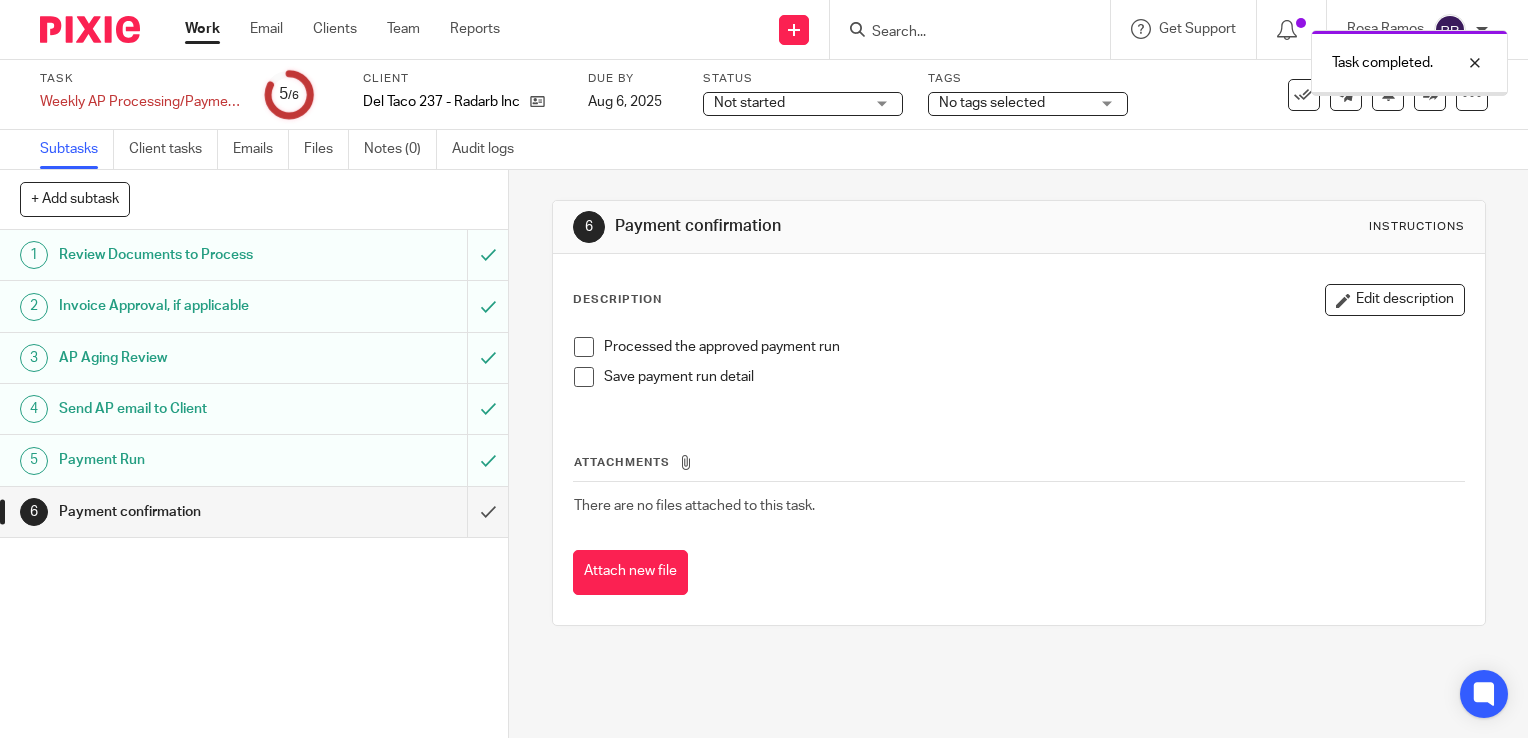 scroll, scrollTop: 0, scrollLeft: 0, axis: both 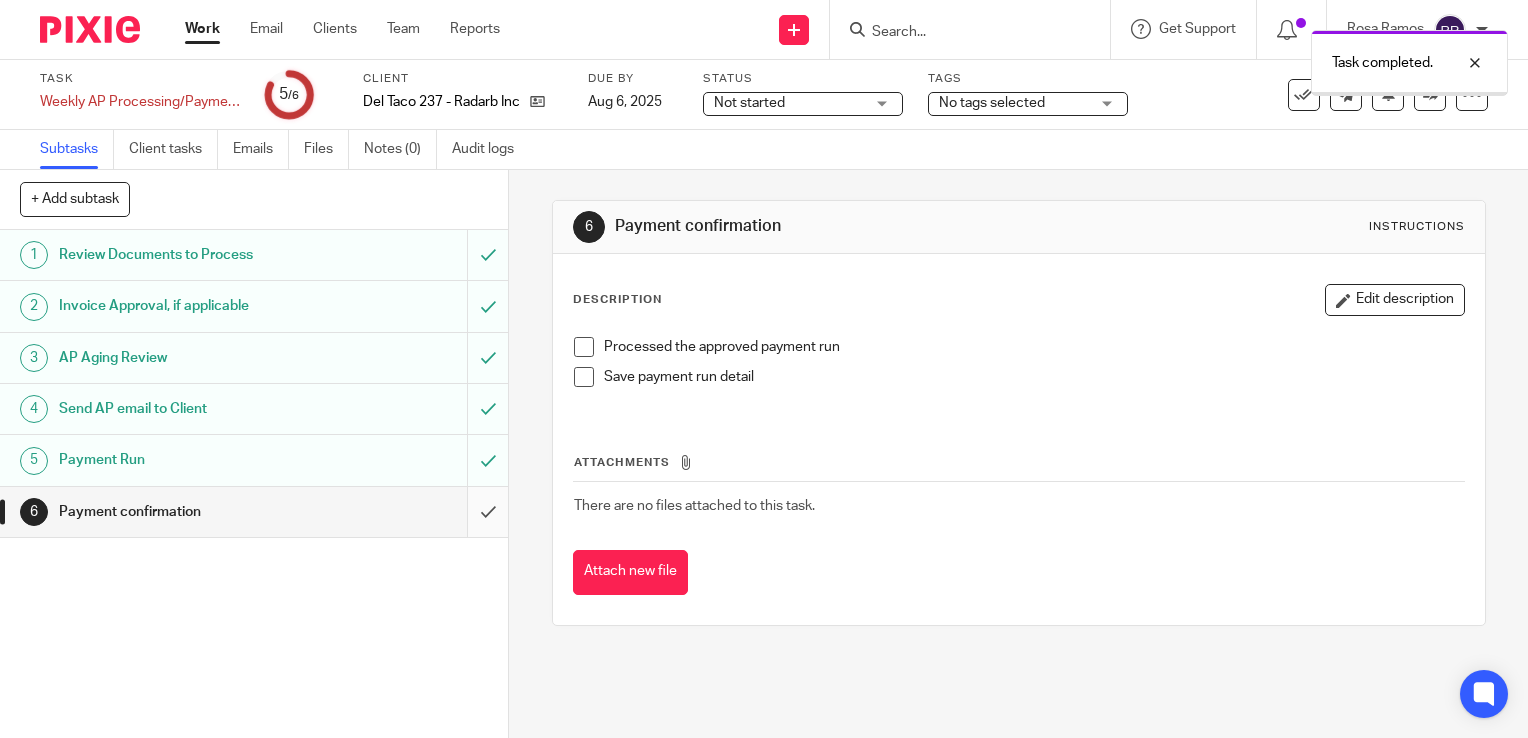 drag, startPoint x: 0, startPoint y: 0, endPoint x: 464, endPoint y: 512, distance: 690.97034 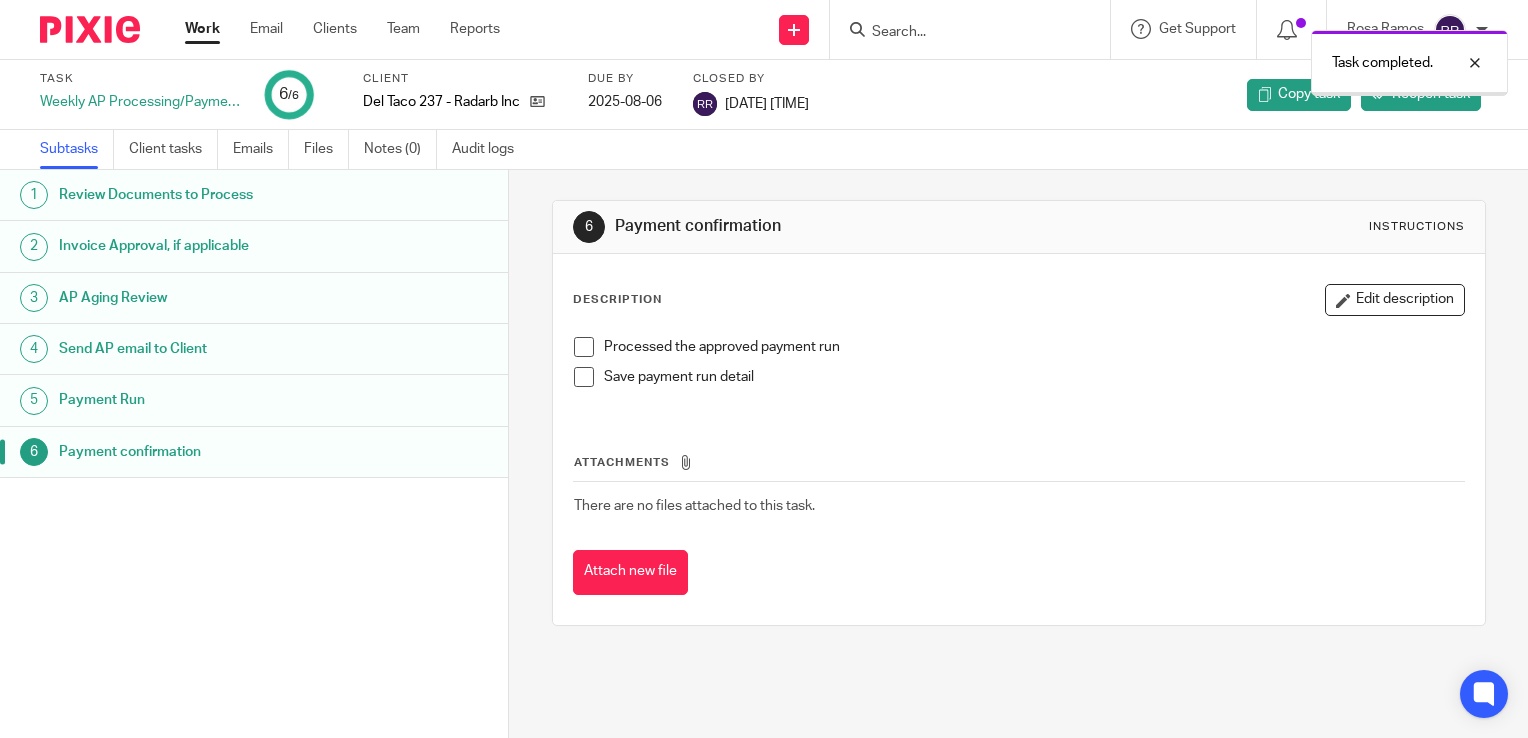 scroll, scrollTop: 0, scrollLeft: 0, axis: both 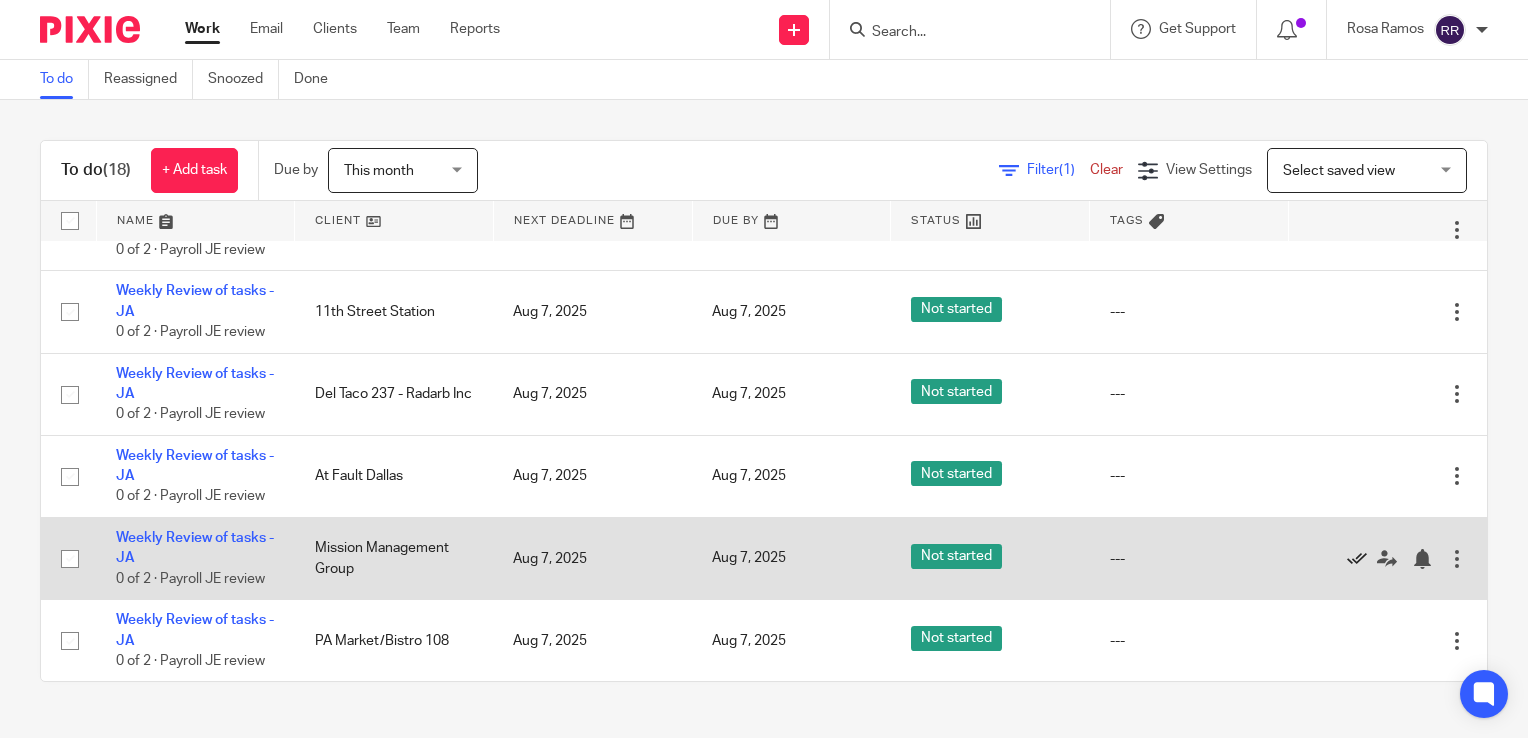 click at bounding box center (1357, 559) 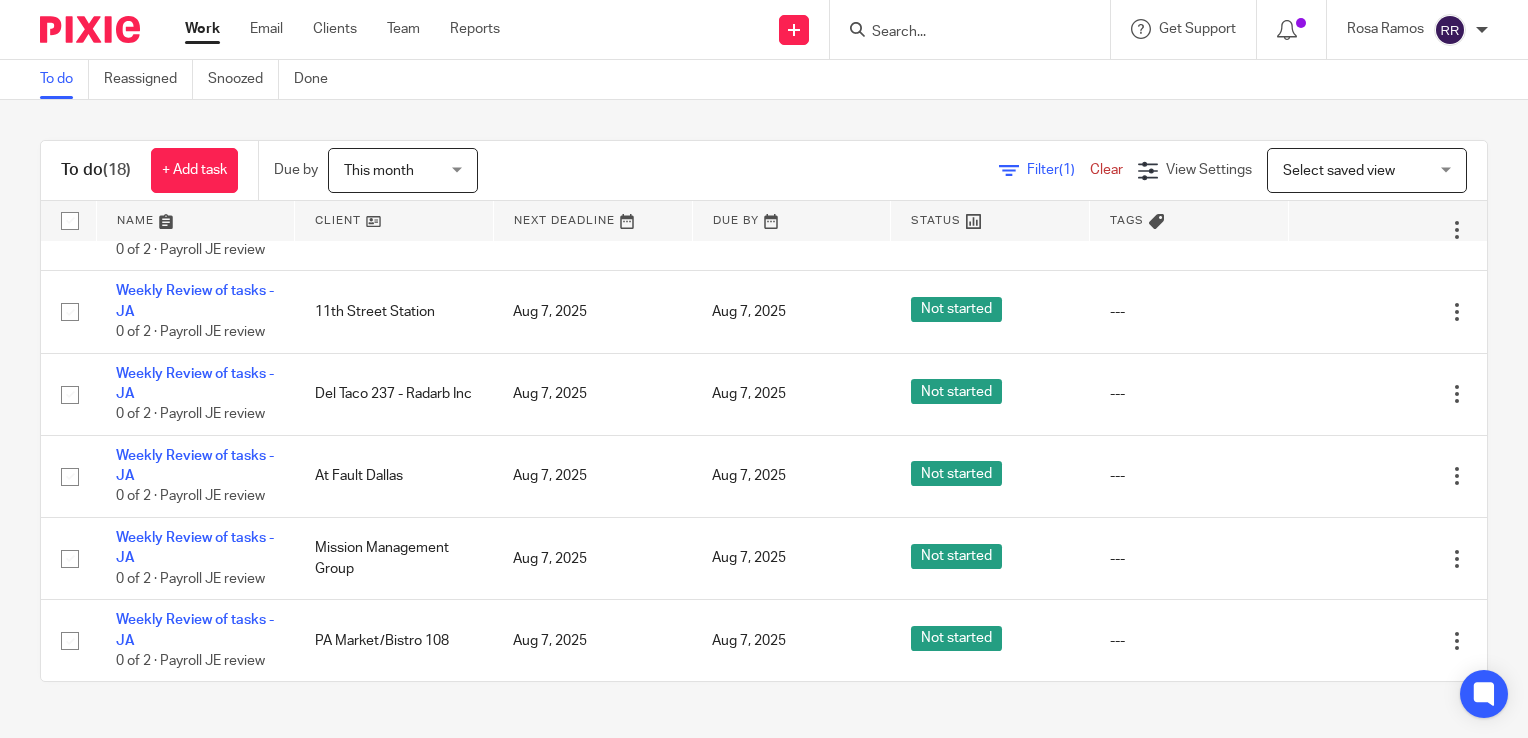scroll, scrollTop: 1044, scrollLeft: 0, axis: vertical 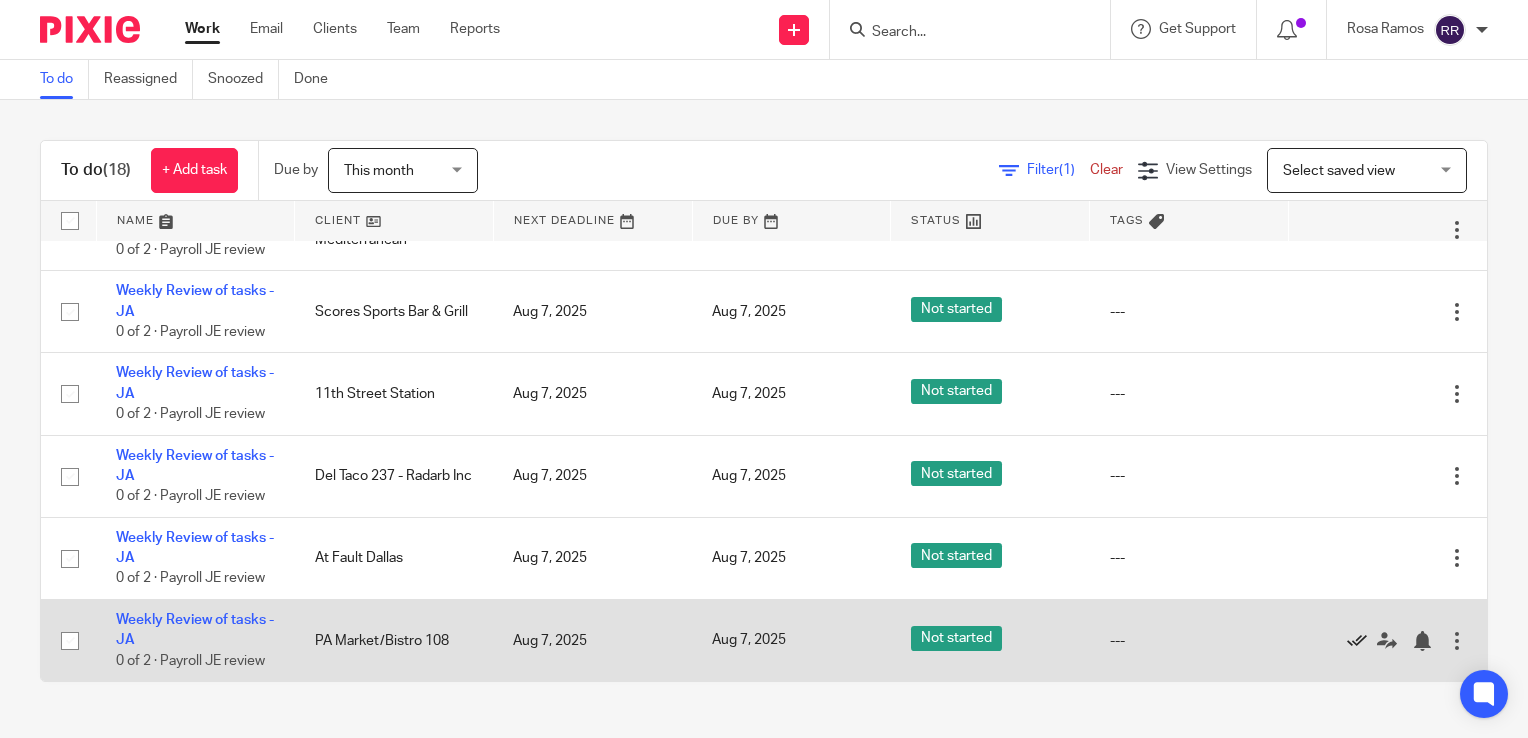 click at bounding box center (1357, 641) 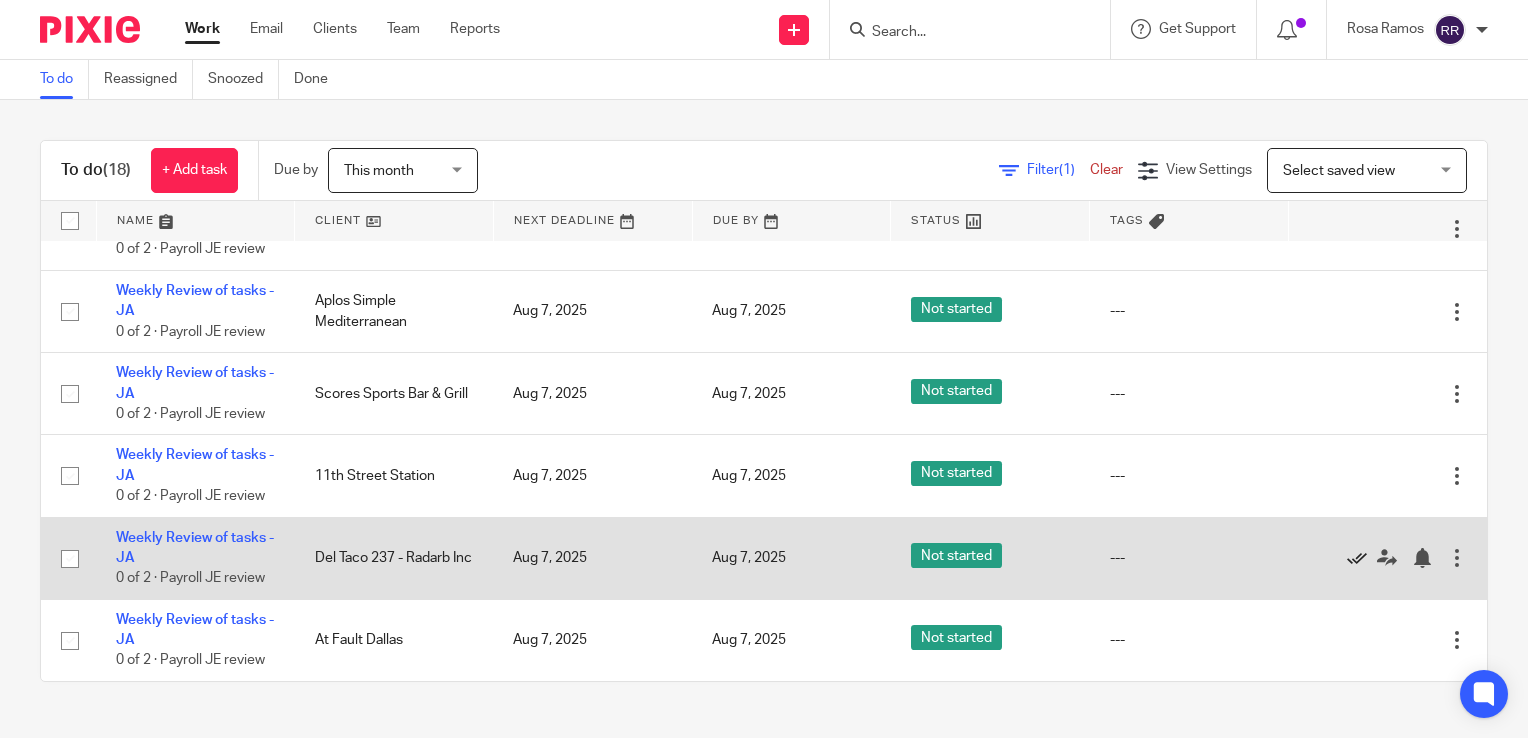 click at bounding box center [1357, 558] 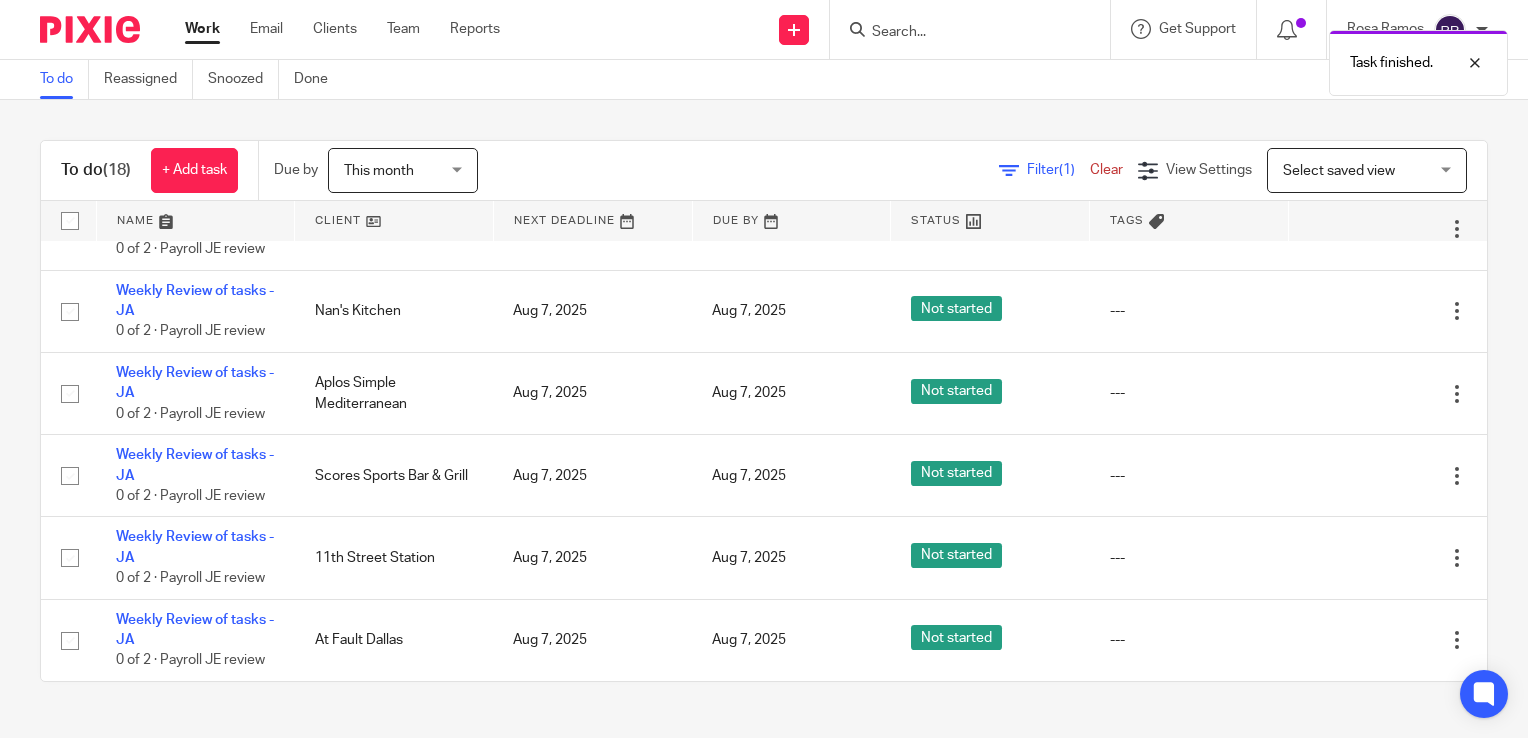 scroll, scrollTop: 880, scrollLeft: 0, axis: vertical 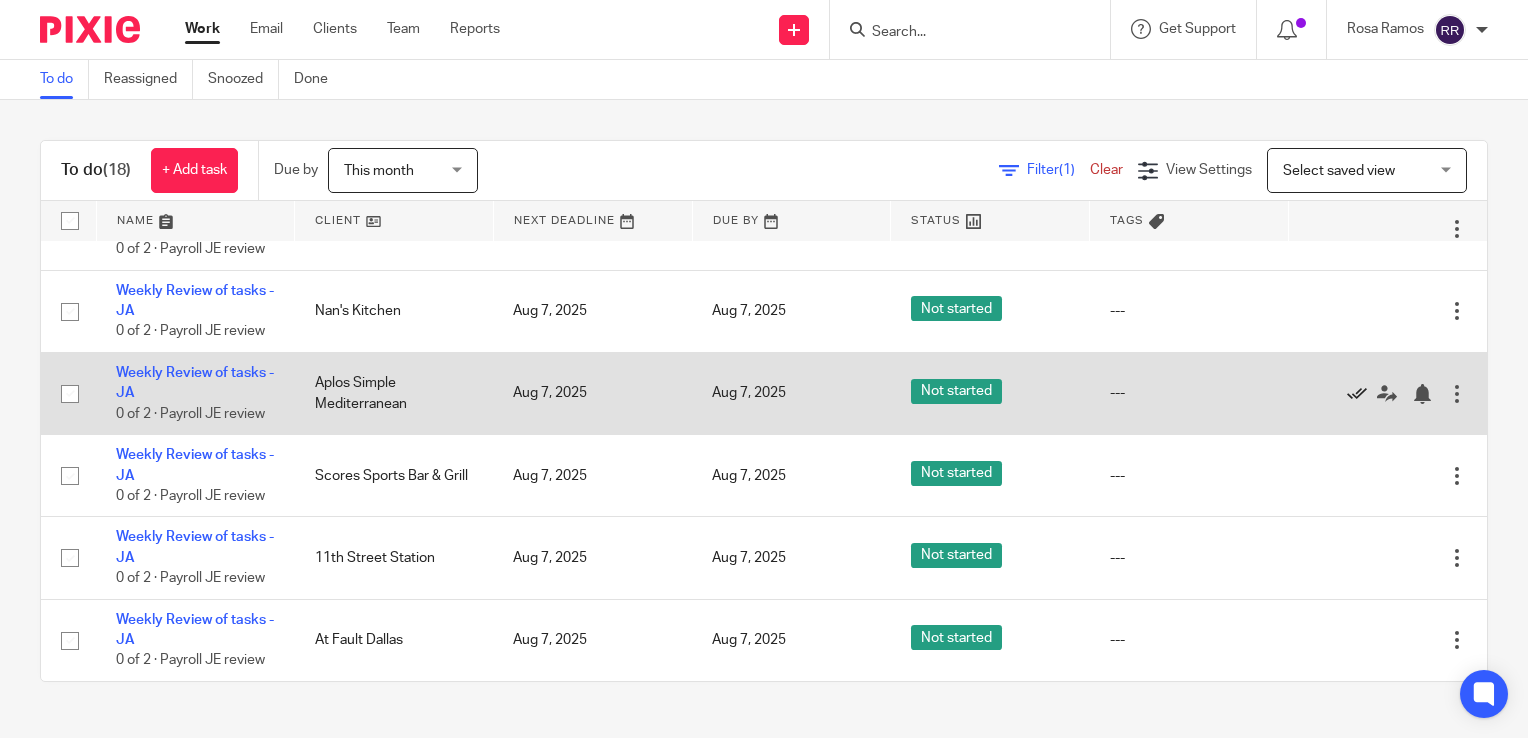 click at bounding box center [1357, 394] 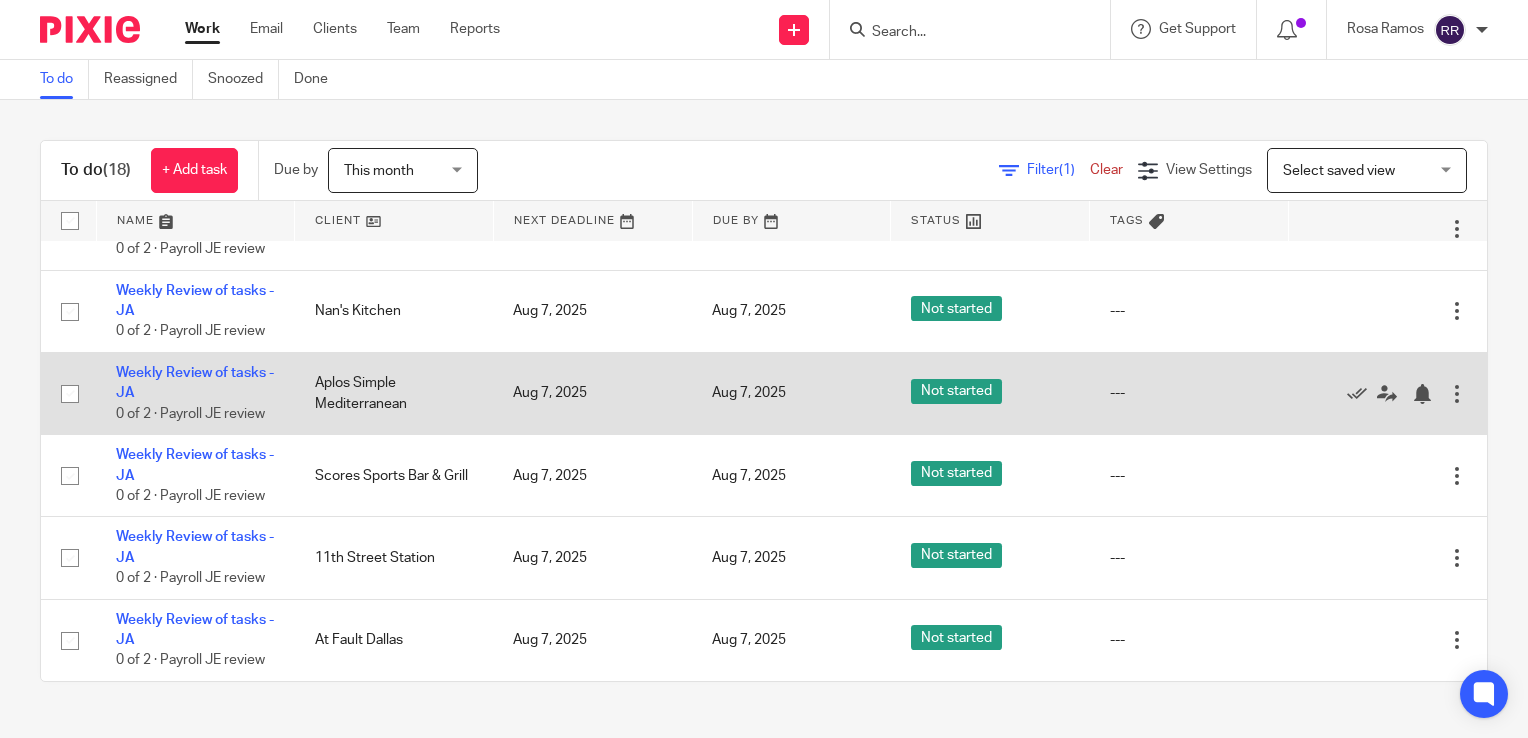 scroll, scrollTop: 797, scrollLeft: 0, axis: vertical 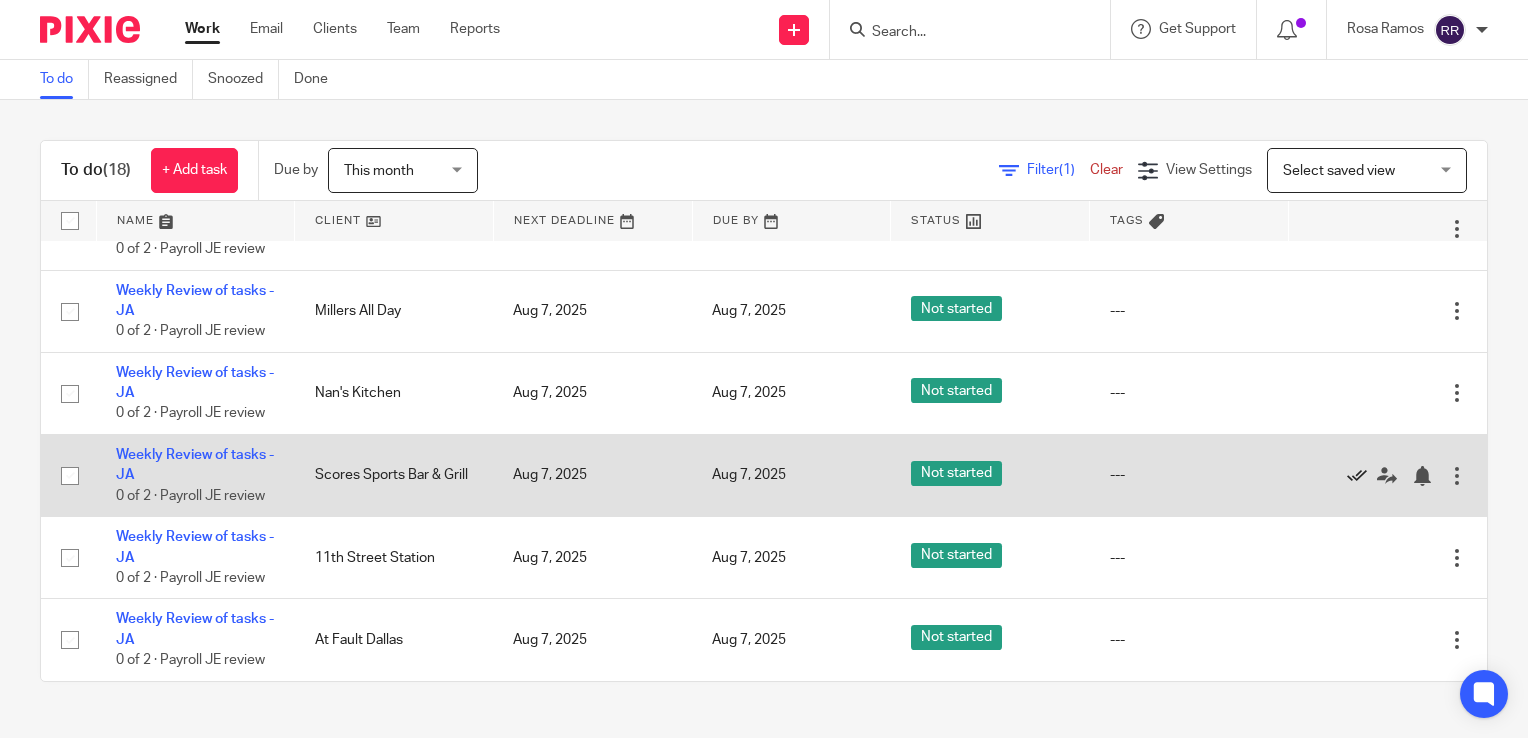 click at bounding box center [1357, 476] 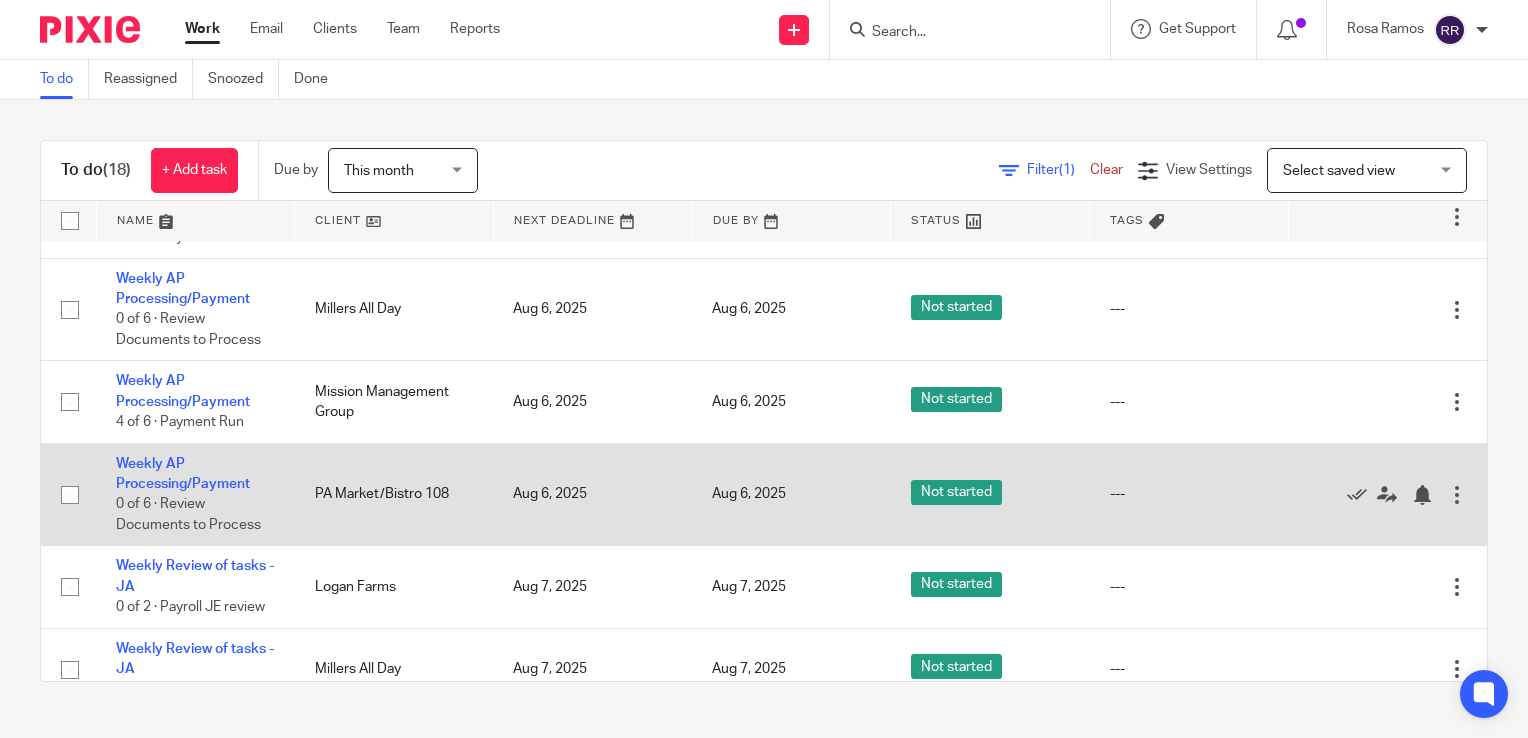 scroll, scrollTop: 500, scrollLeft: 0, axis: vertical 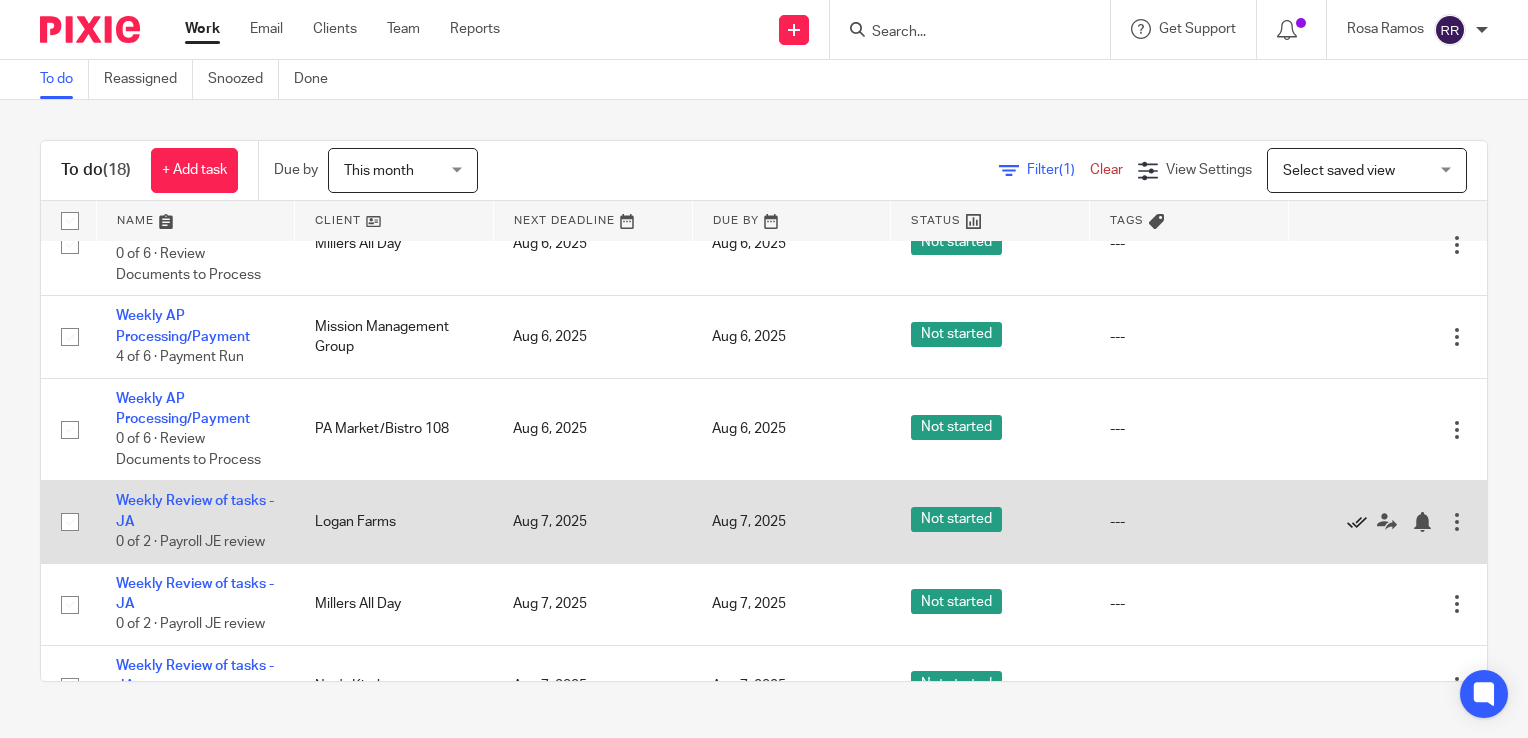 click at bounding box center [1357, 522] 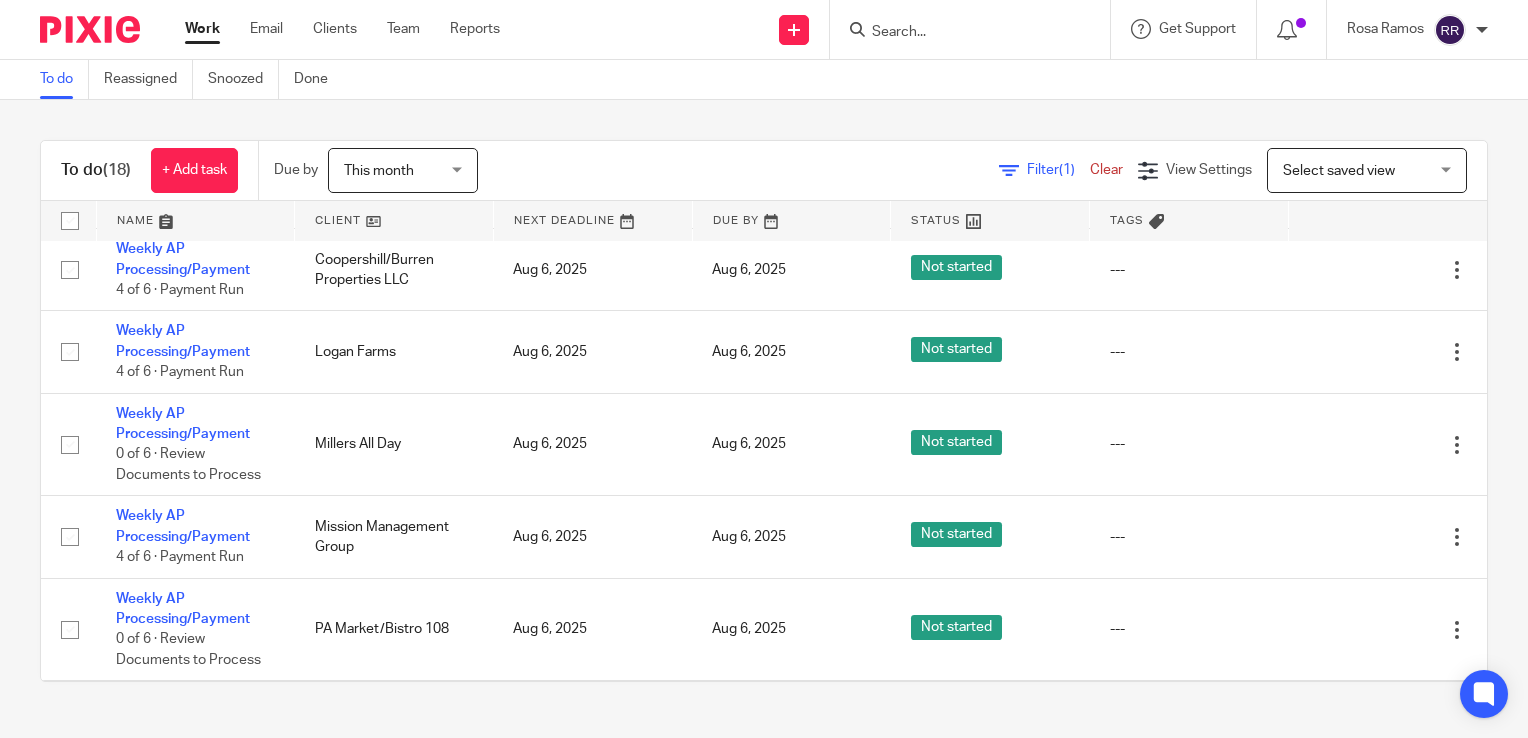 scroll, scrollTop: 0, scrollLeft: 0, axis: both 